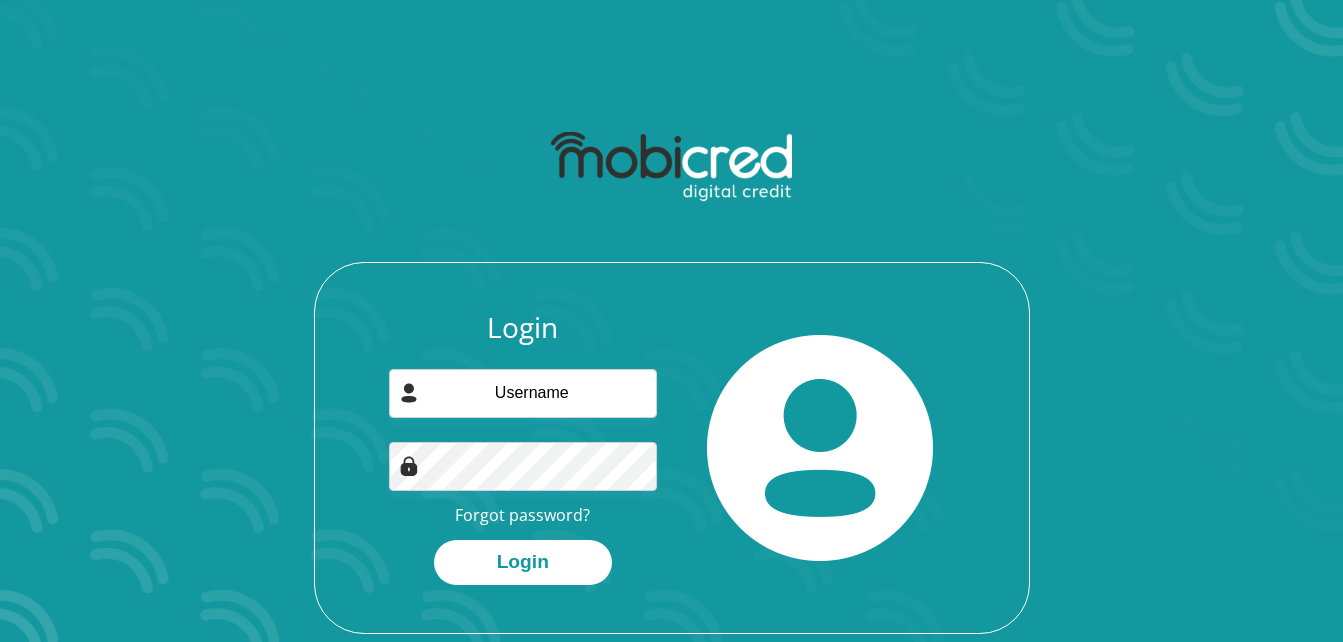 scroll, scrollTop: 0, scrollLeft: 0, axis: both 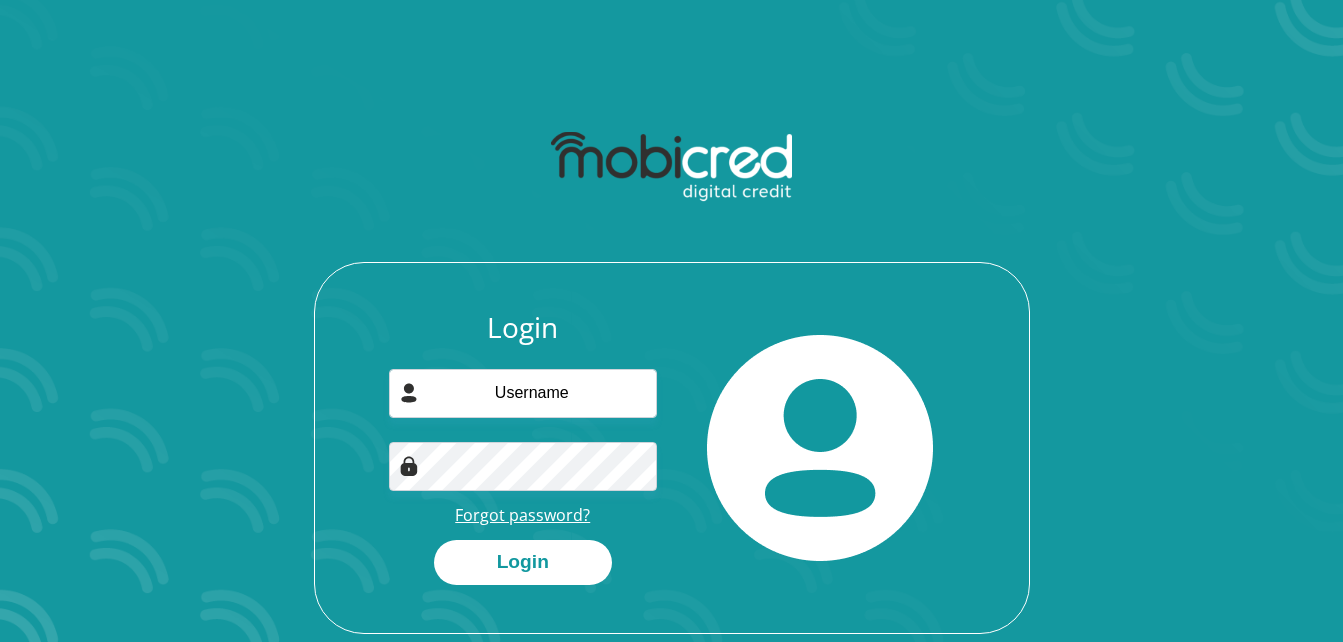 click on "Forgot password?" at bounding box center [522, 515] 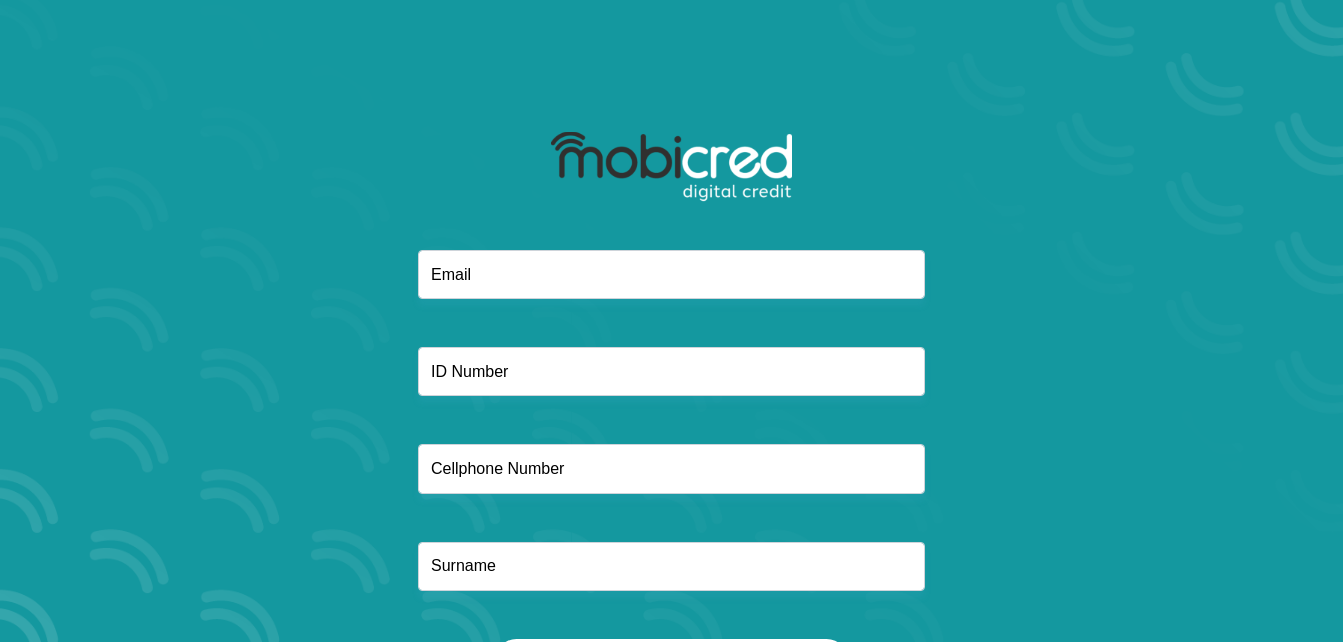 scroll, scrollTop: 0, scrollLeft: 0, axis: both 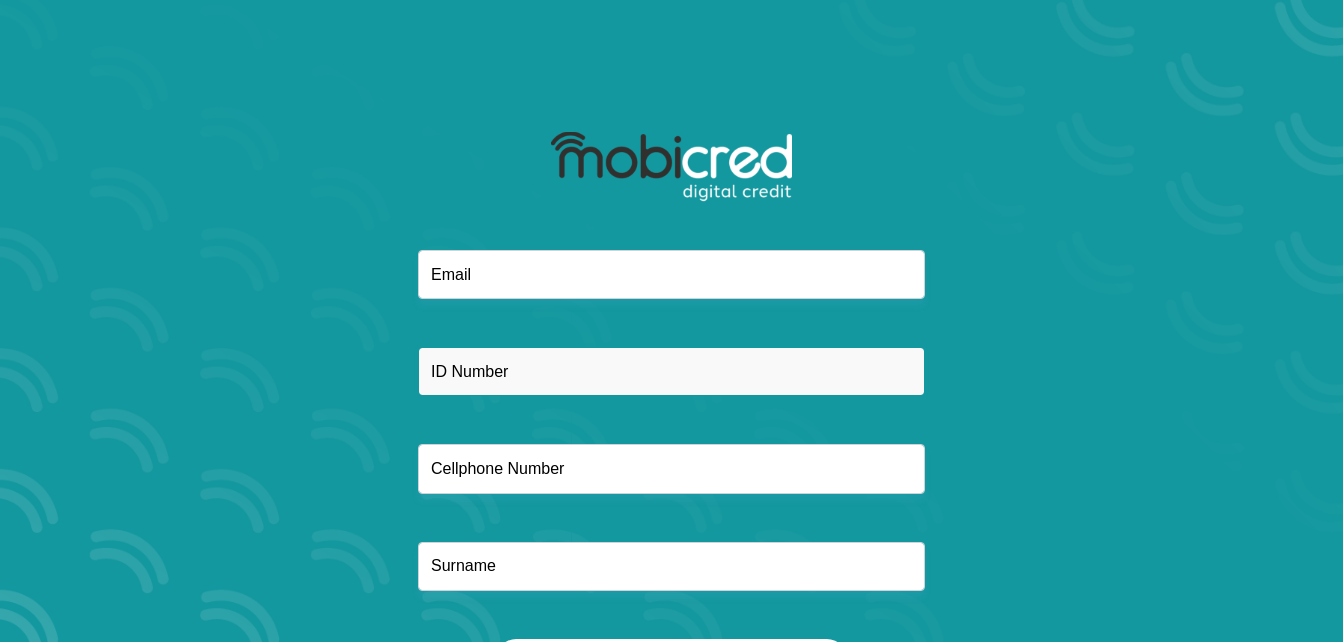 paste on "9202150533084" 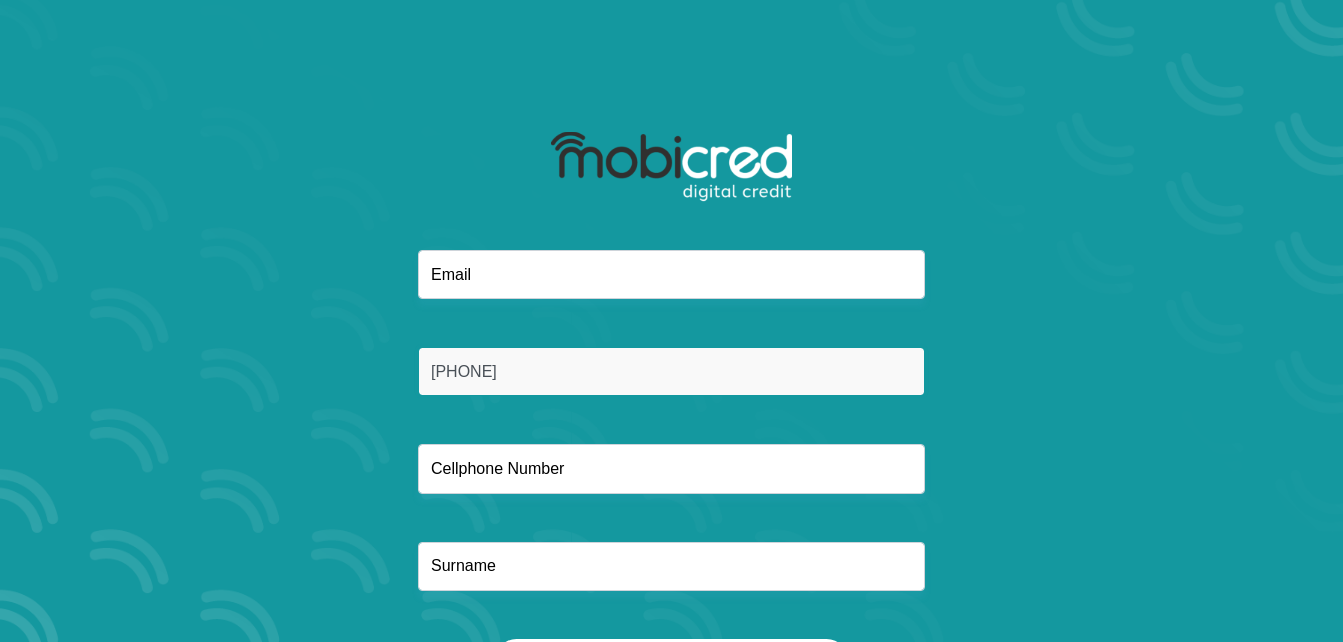type on "9202150533084" 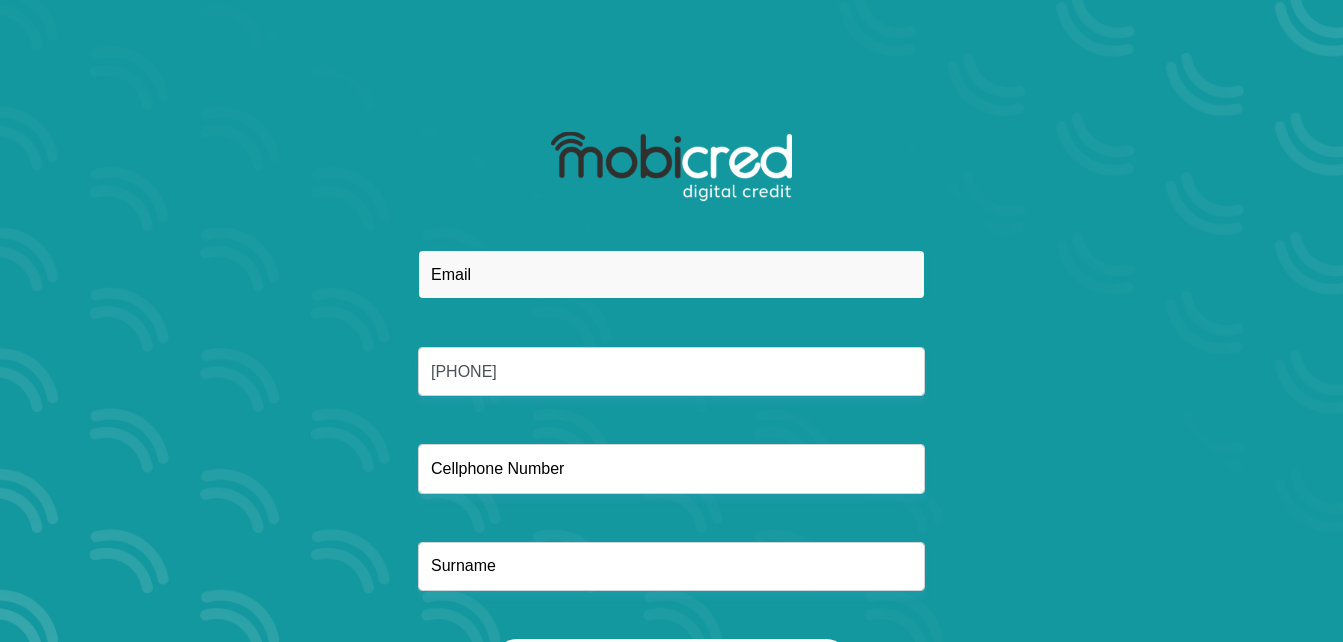 paste on "0796532401" 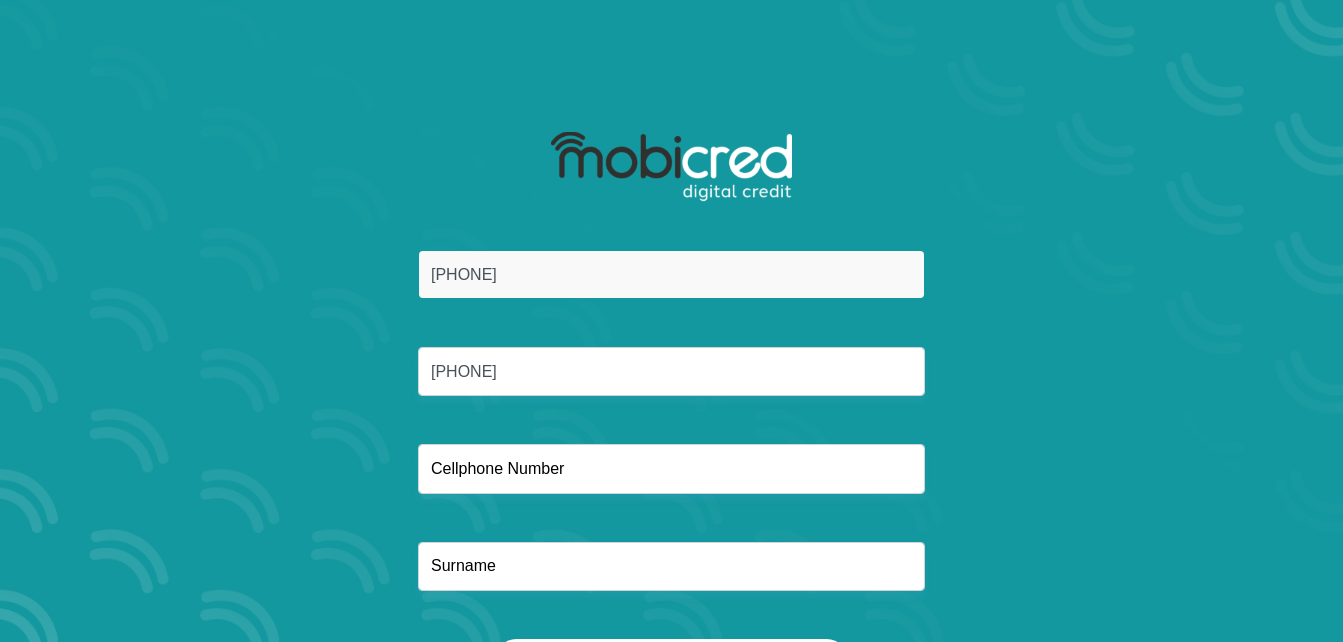 drag, startPoint x: 533, startPoint y: 292, endPoint x: 384, endPoint y: 283, distance: 149.27156 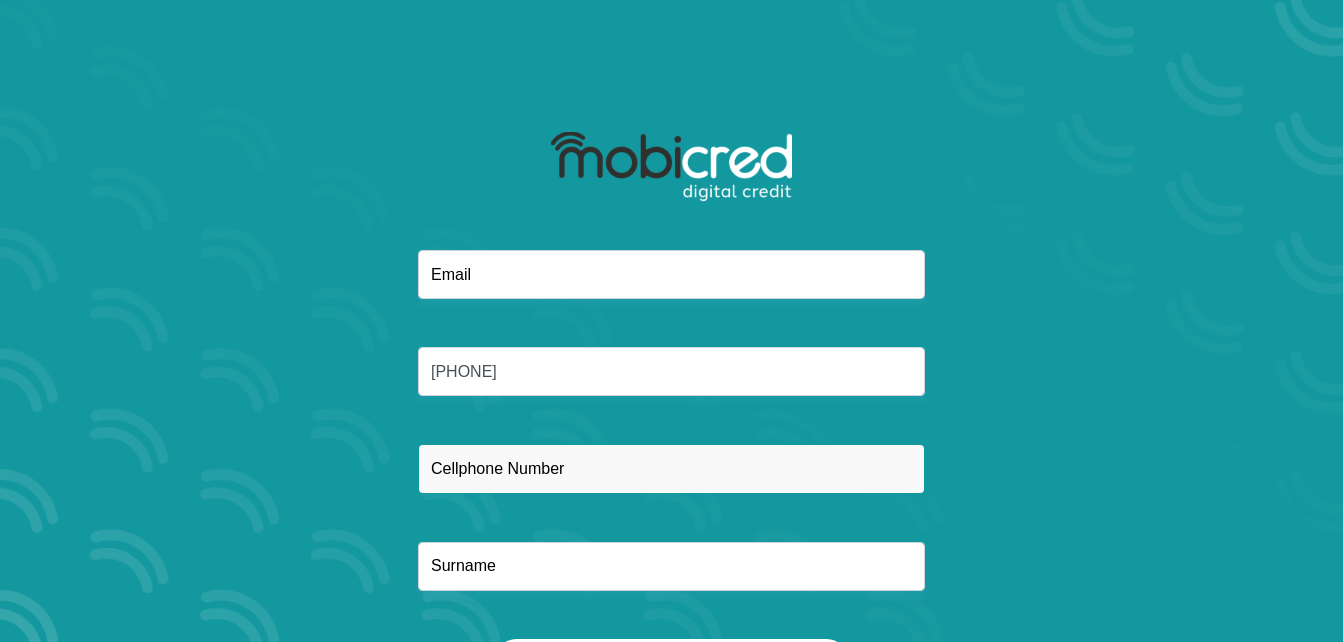 paste on "0796532401" 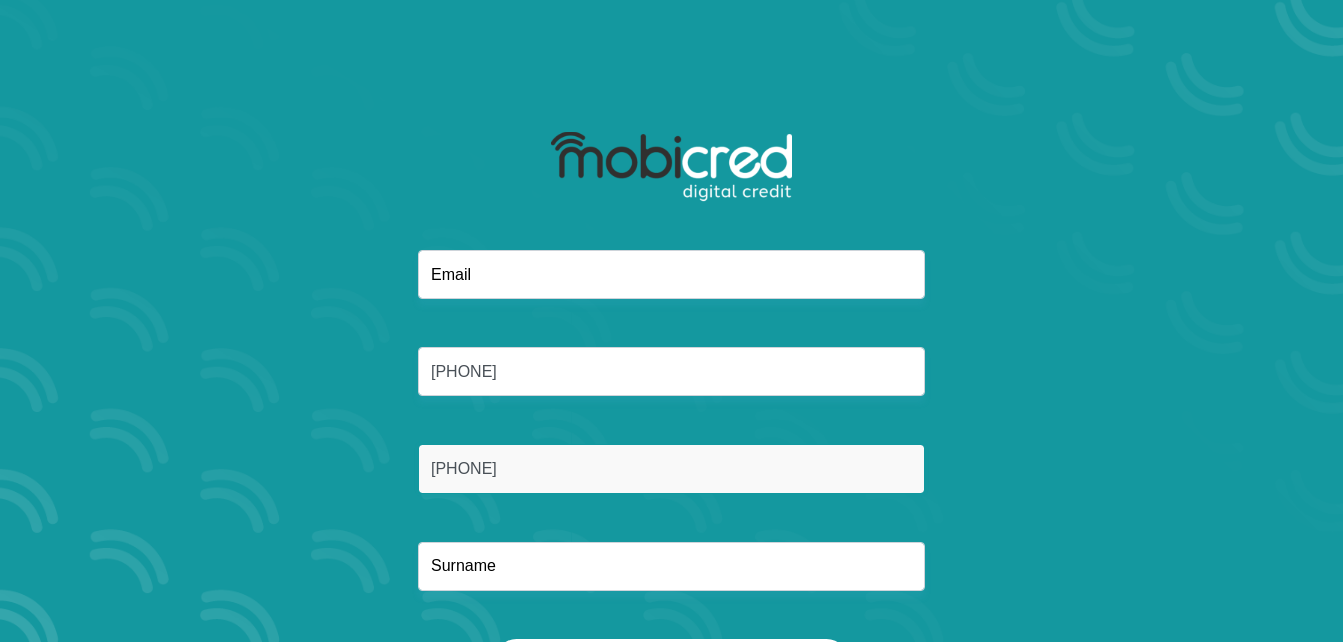 type on "0796532401" 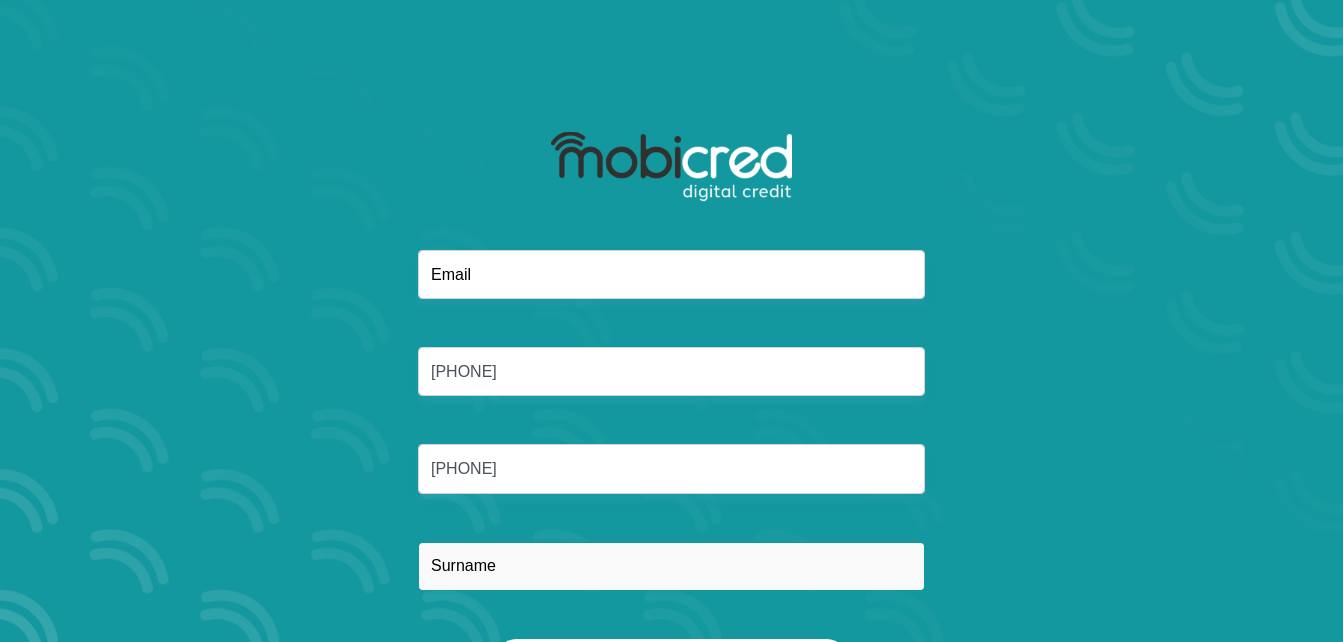 paste on "Sambo" 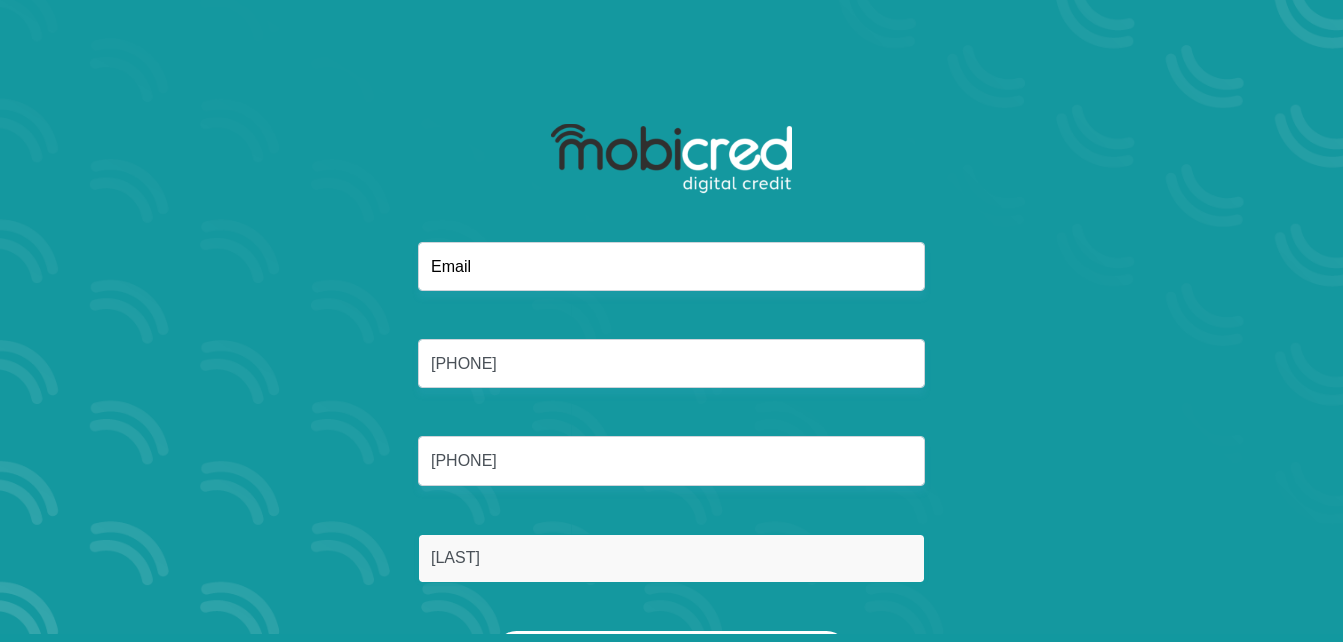 scroll, scrollTop: 0, scrollLeft: 0, axis: both 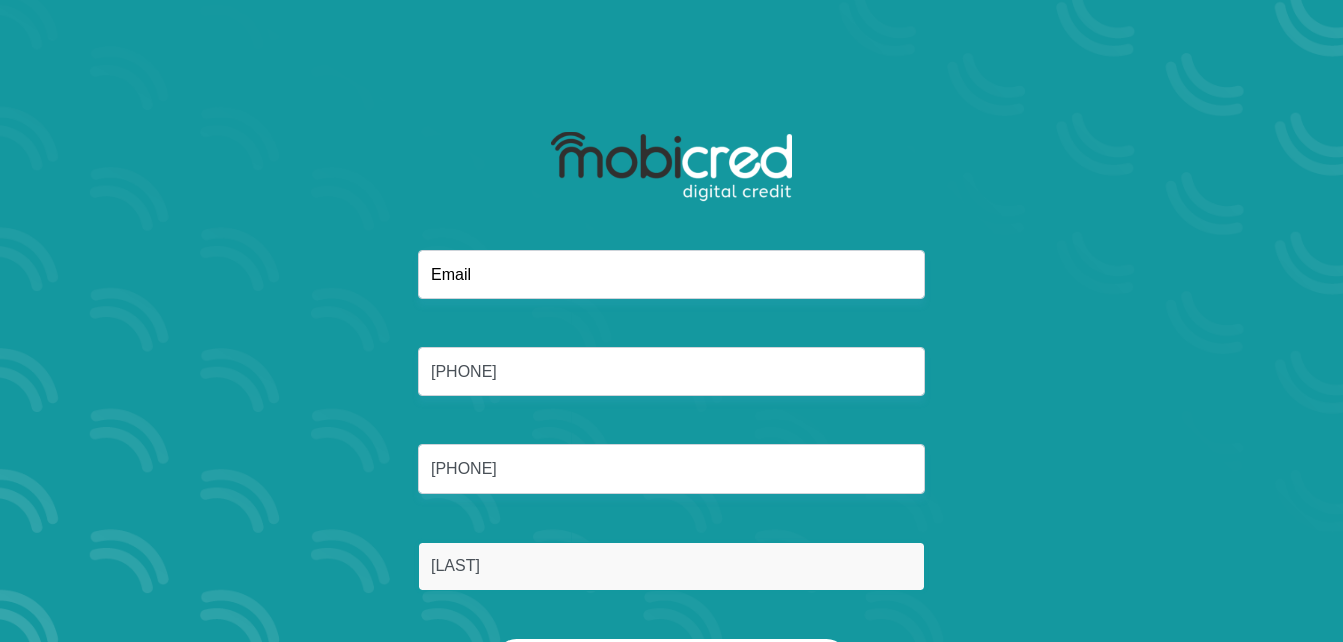 type on "Sambo" 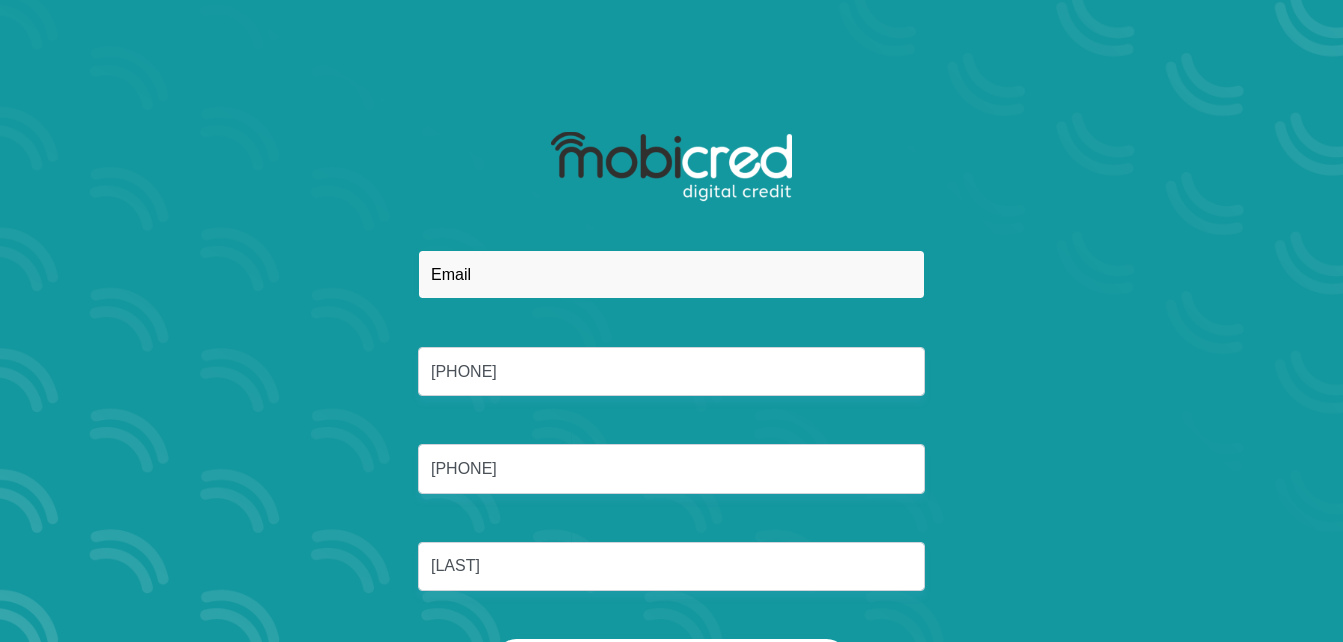 paste on "sambobasaniprecious@gmail.com" 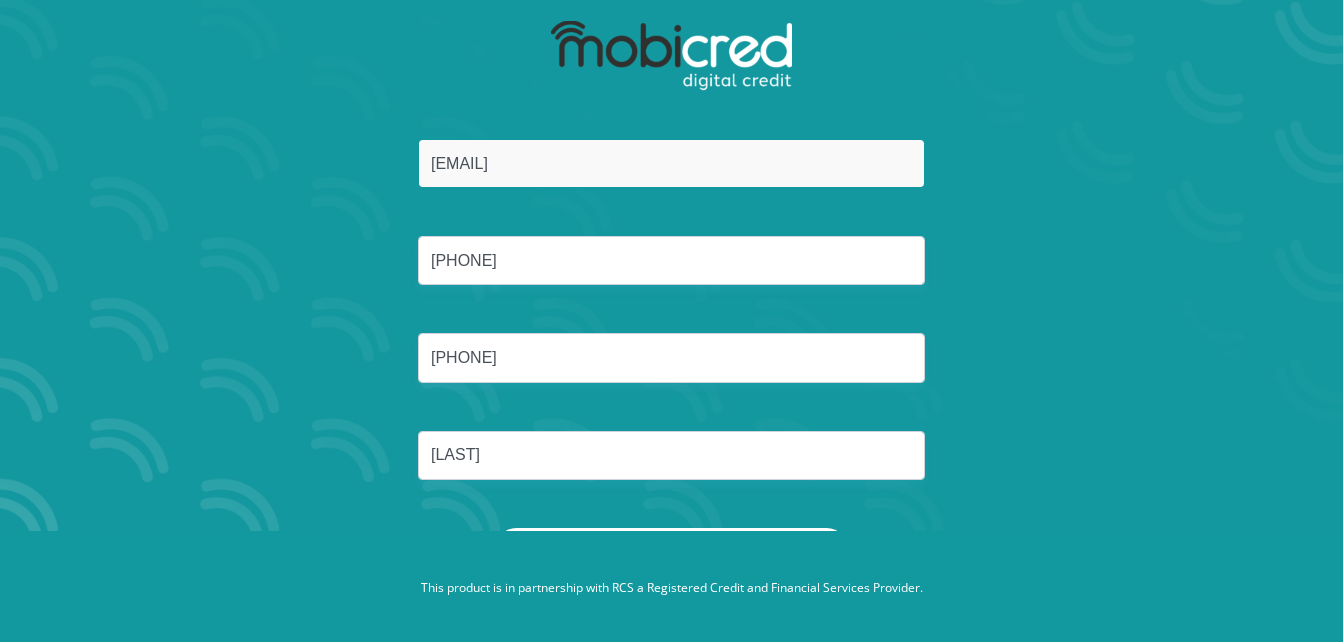 scroll, scrollTop: 114, scrollLeft: 0, axis: vertical 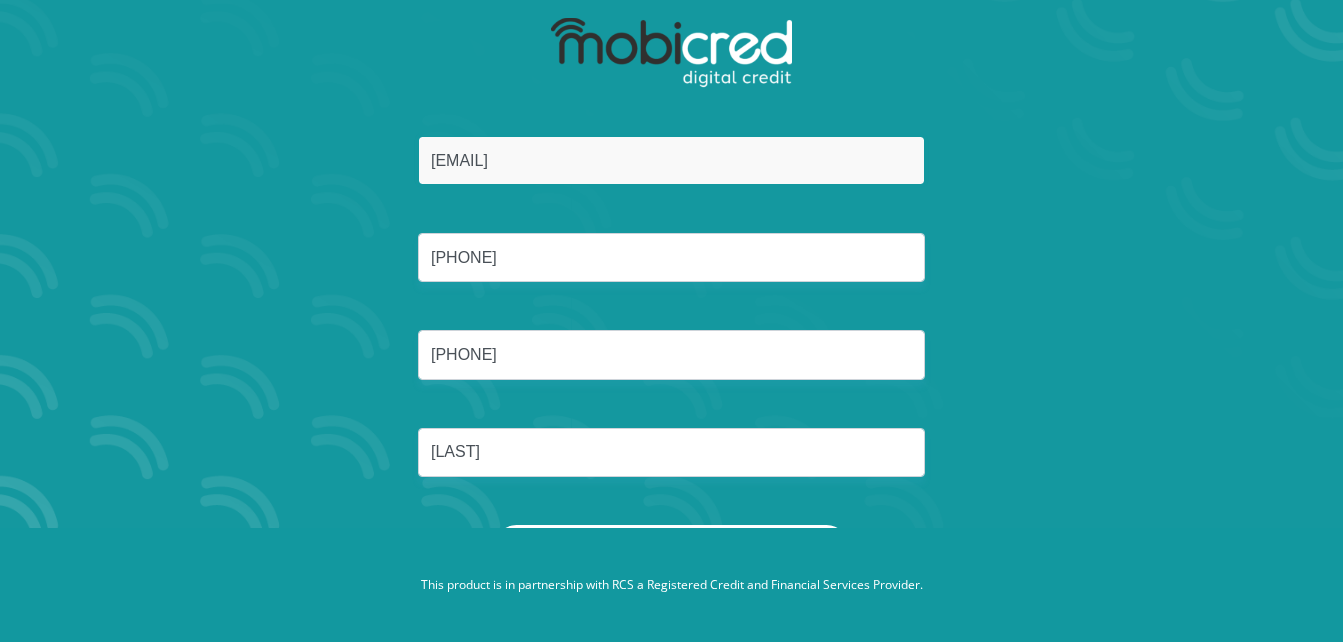 type on "sambobasaniprecious@gmail.com" 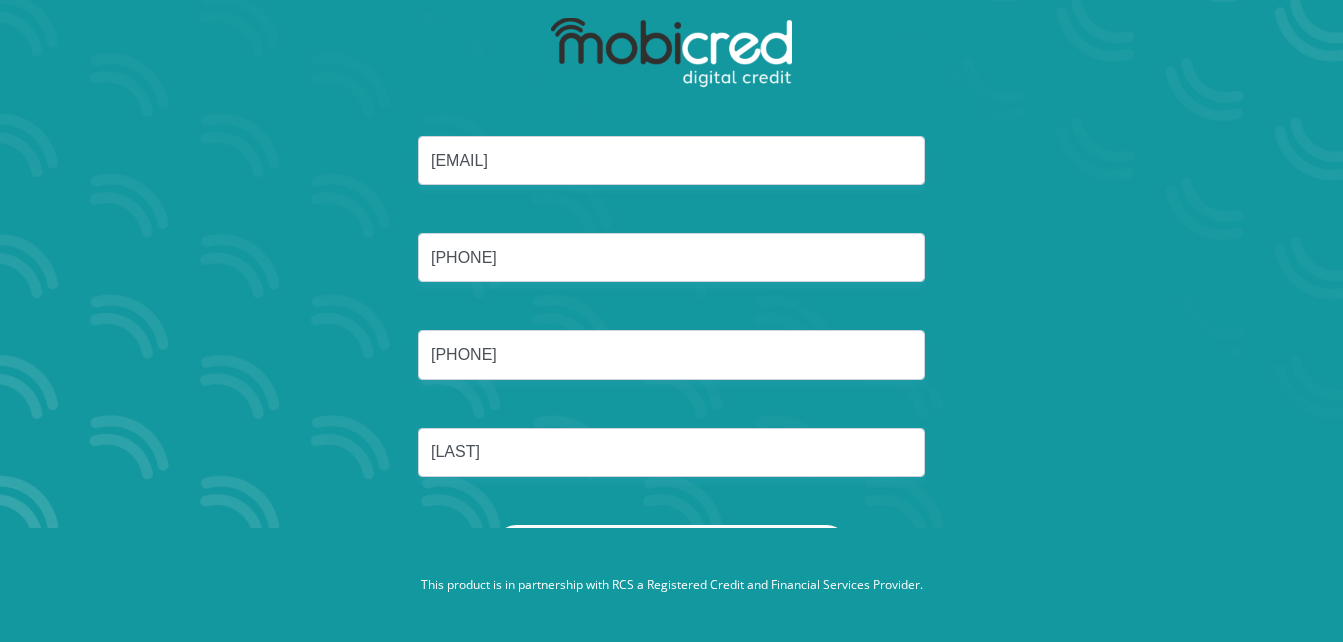 click on "Reset Password" at bounding box center (671, 547) 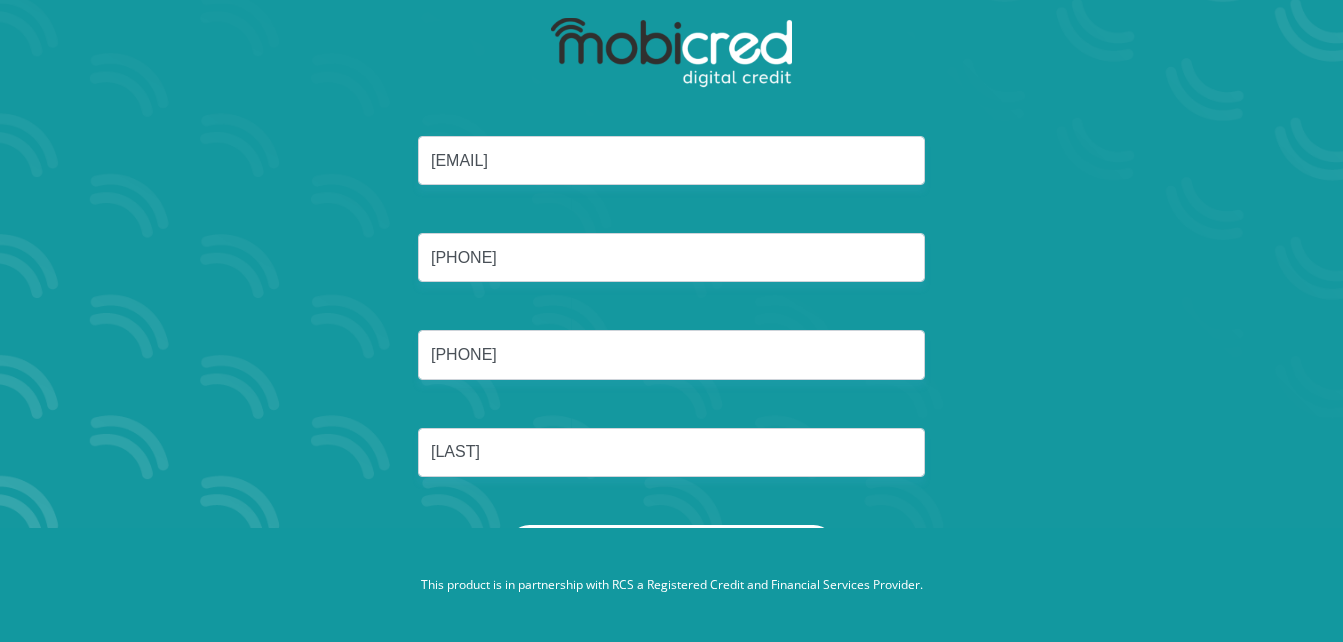 scroll, scrollTop: 0, scrollLeft: 0, axis: both 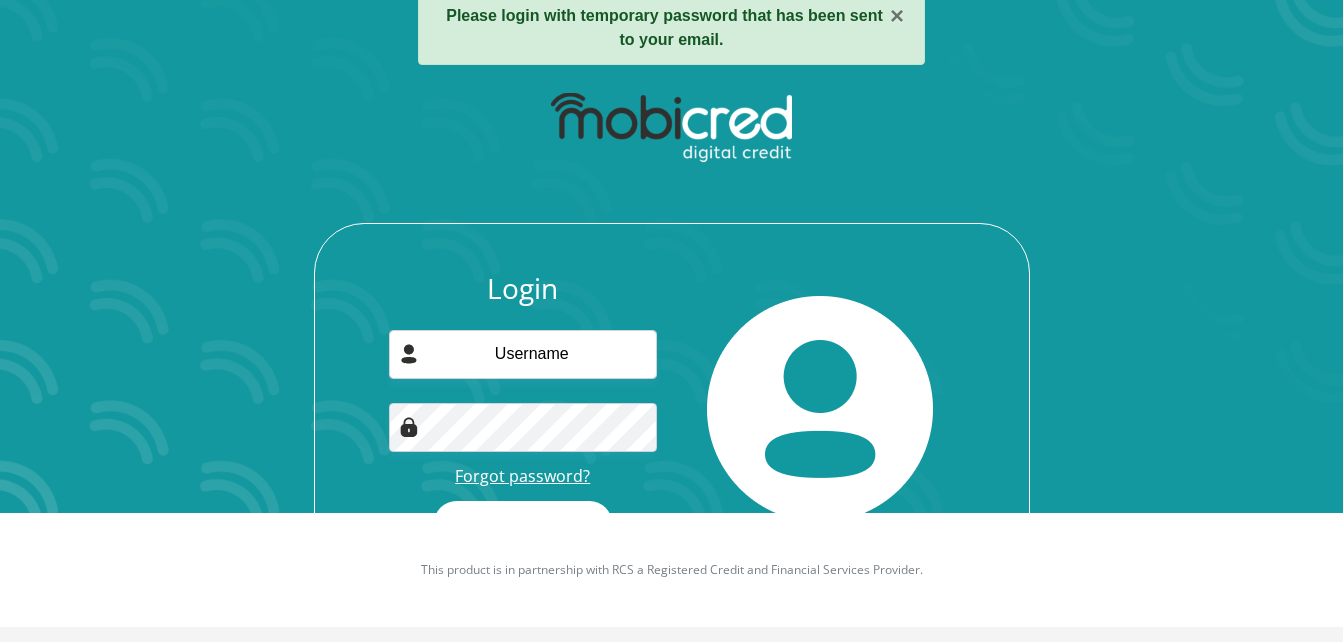 click on "Forgot password?" at bounding box center (522, 476) 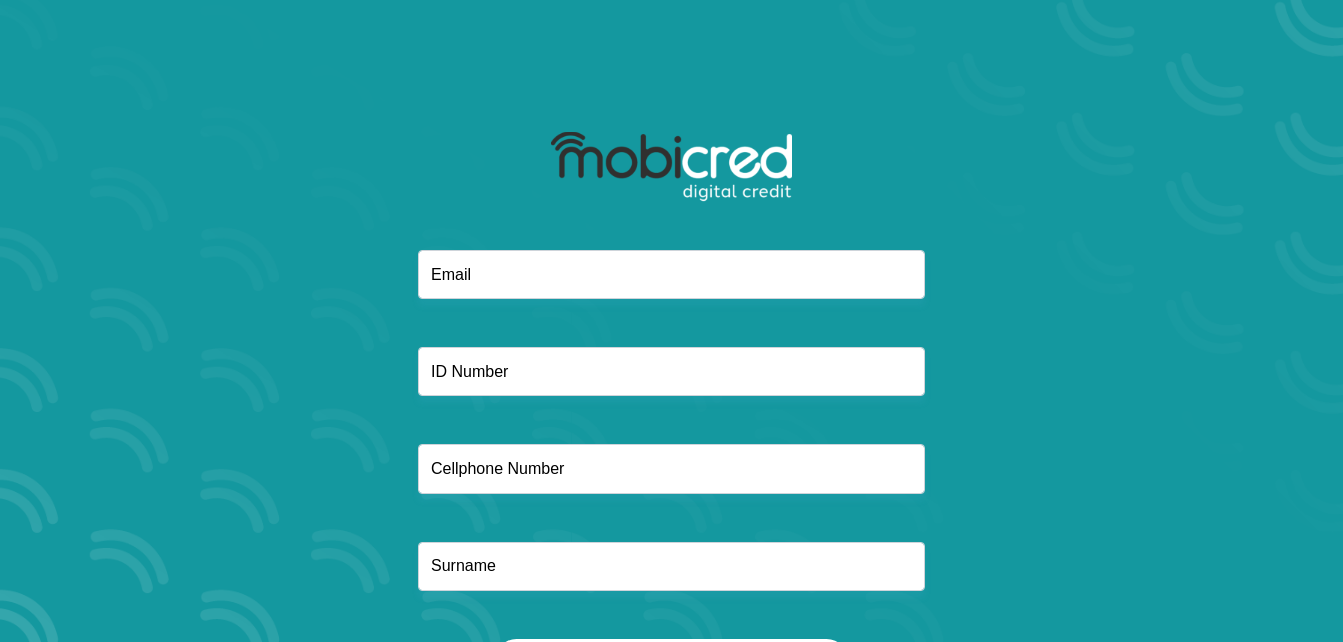 scroll, scrollTop: 0, scrollLeft: 0, axis: both 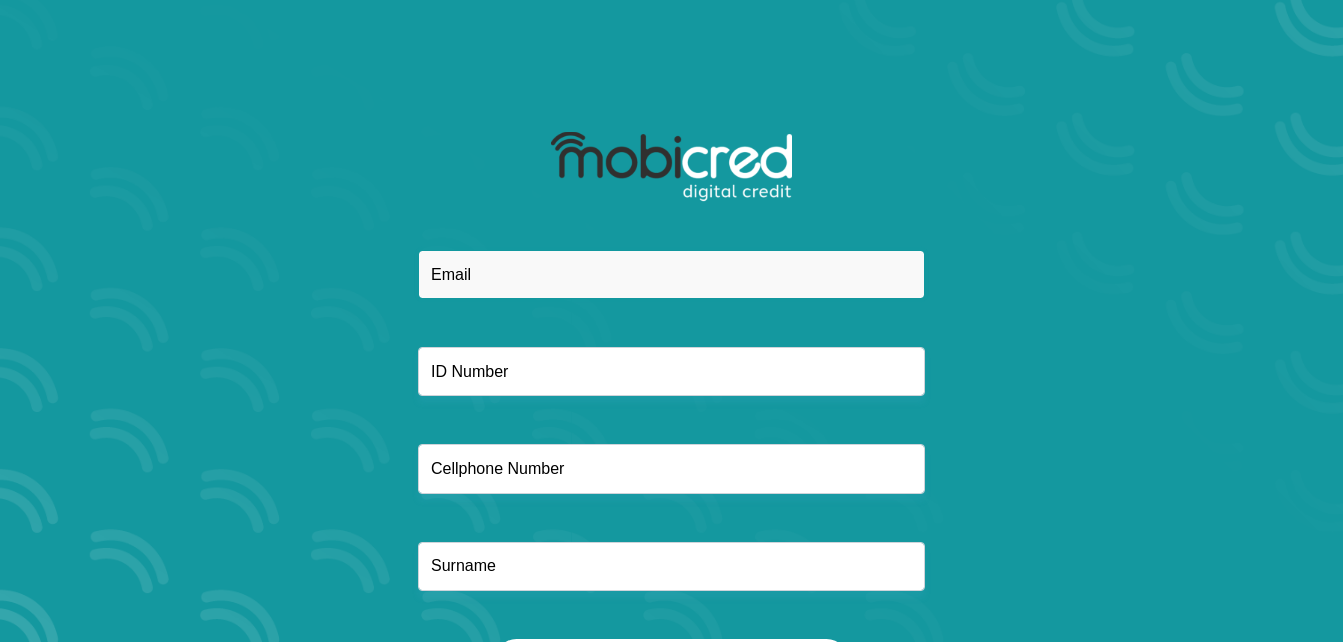 paste on "sambobasaniprecious@gmail.com" 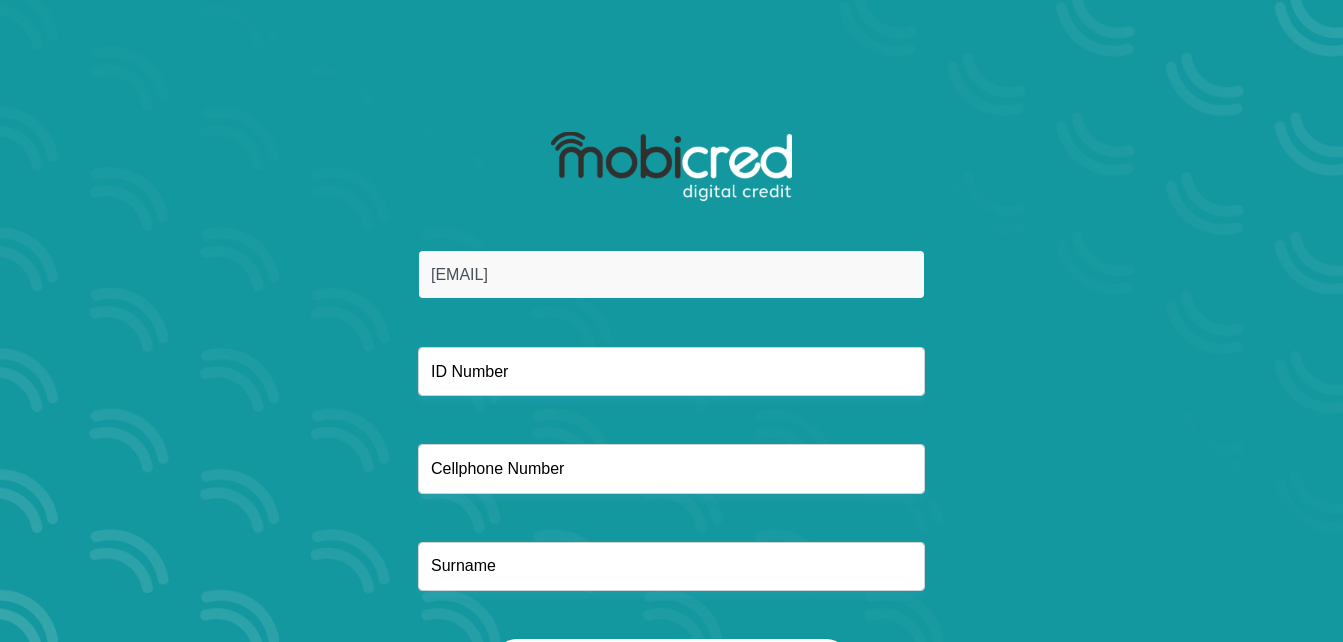 type on "sambobasaniprecious@gmail.com" 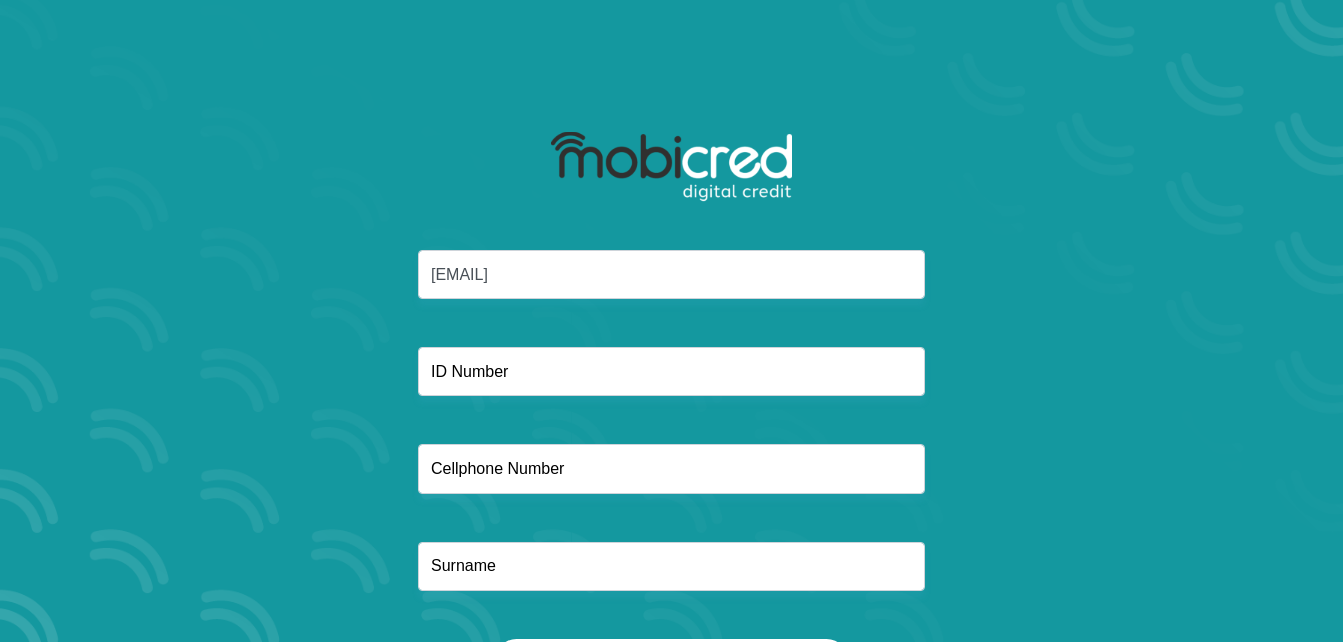 drag, startPoint x: 278, startPoint y: 280, endPoint x: 279, endPoint y: 240, distance: 40.012497 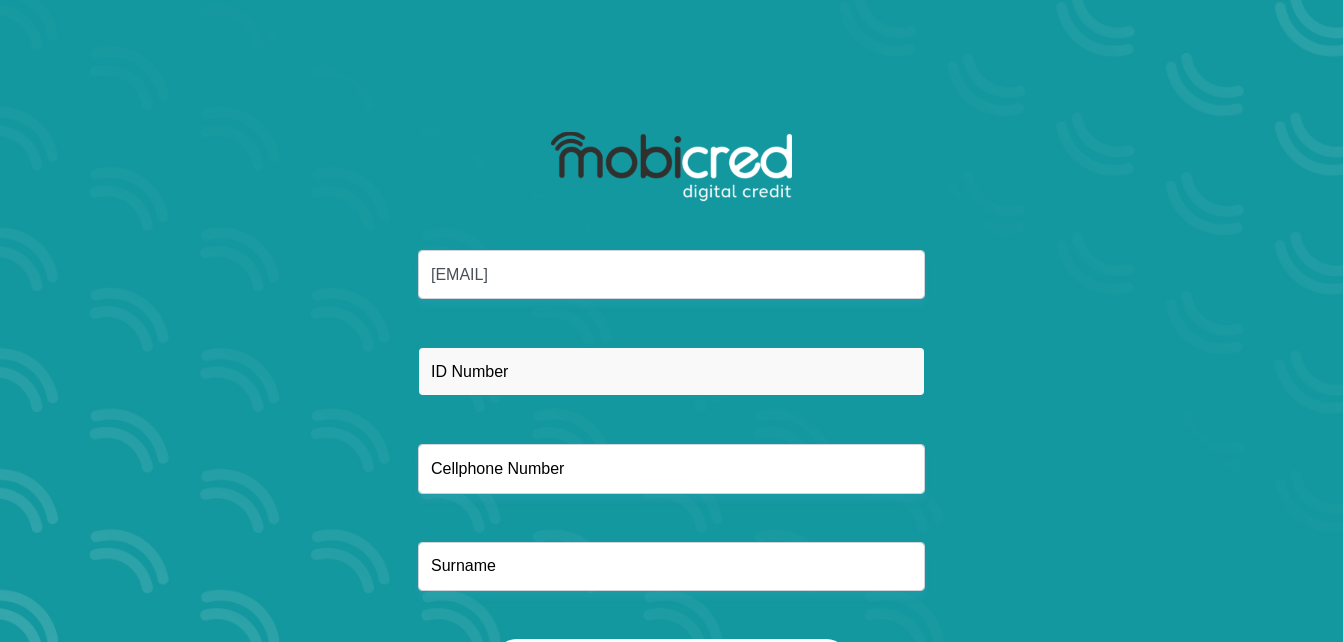 paste on "9202150533084" 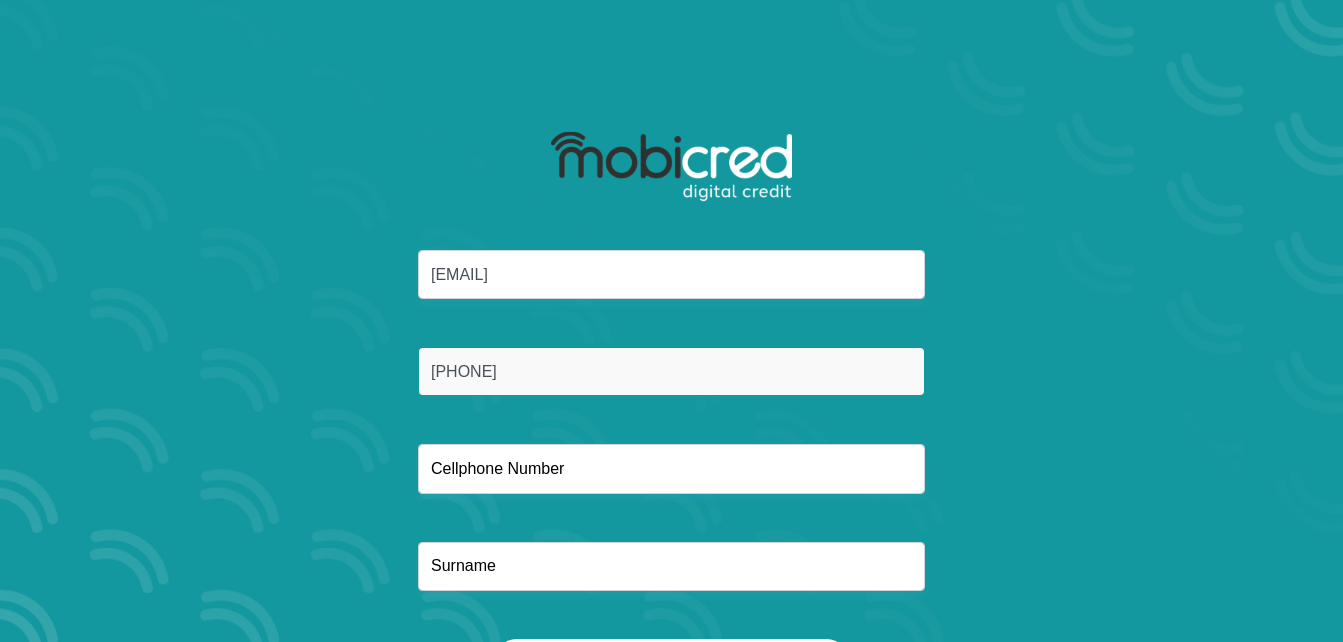 type on "9202150533084" 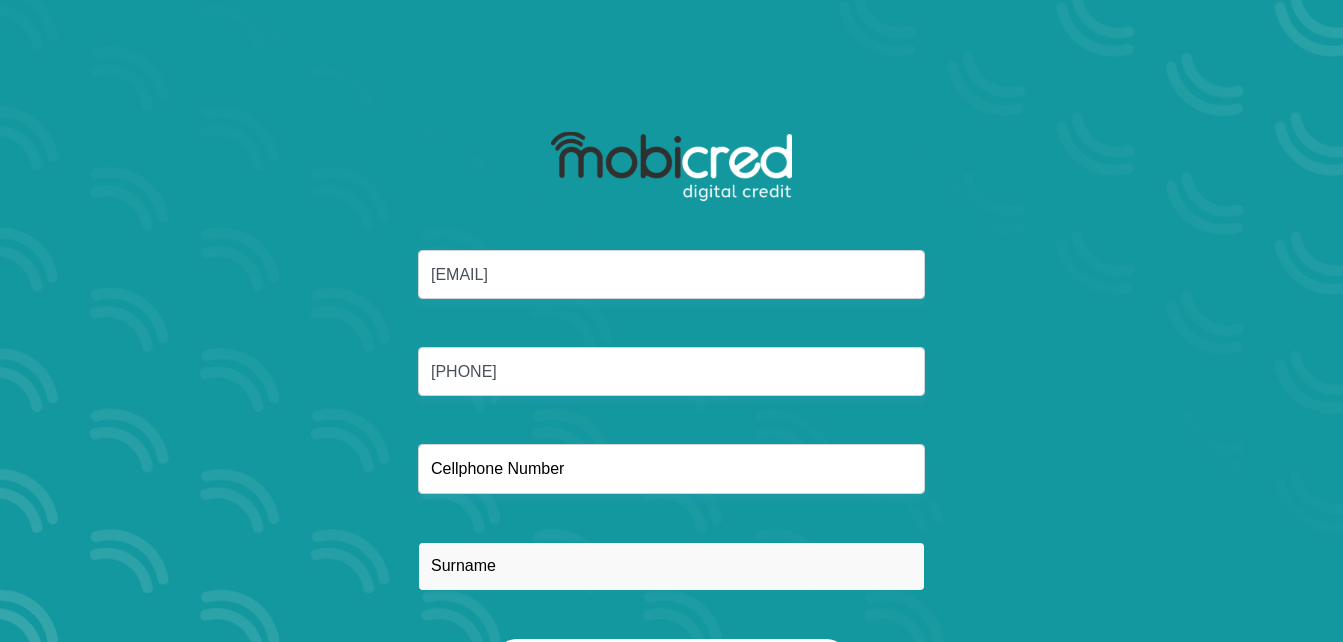 click at bounding box center [671, 566] 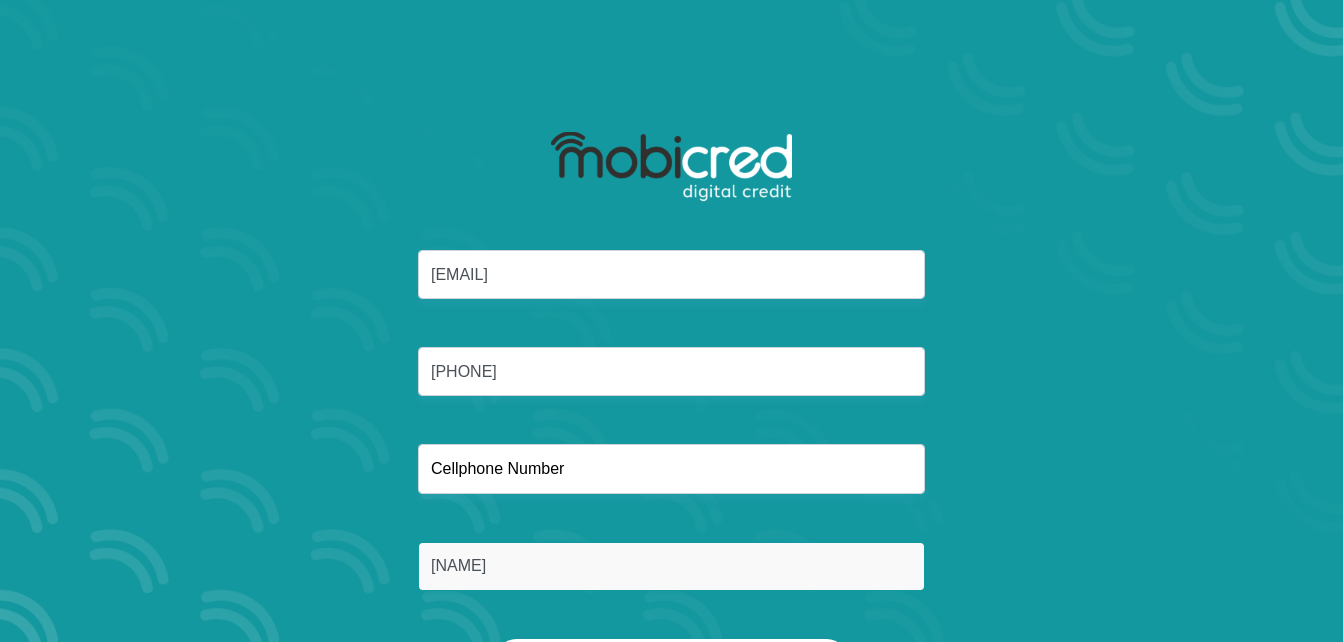 type on "Sambo" 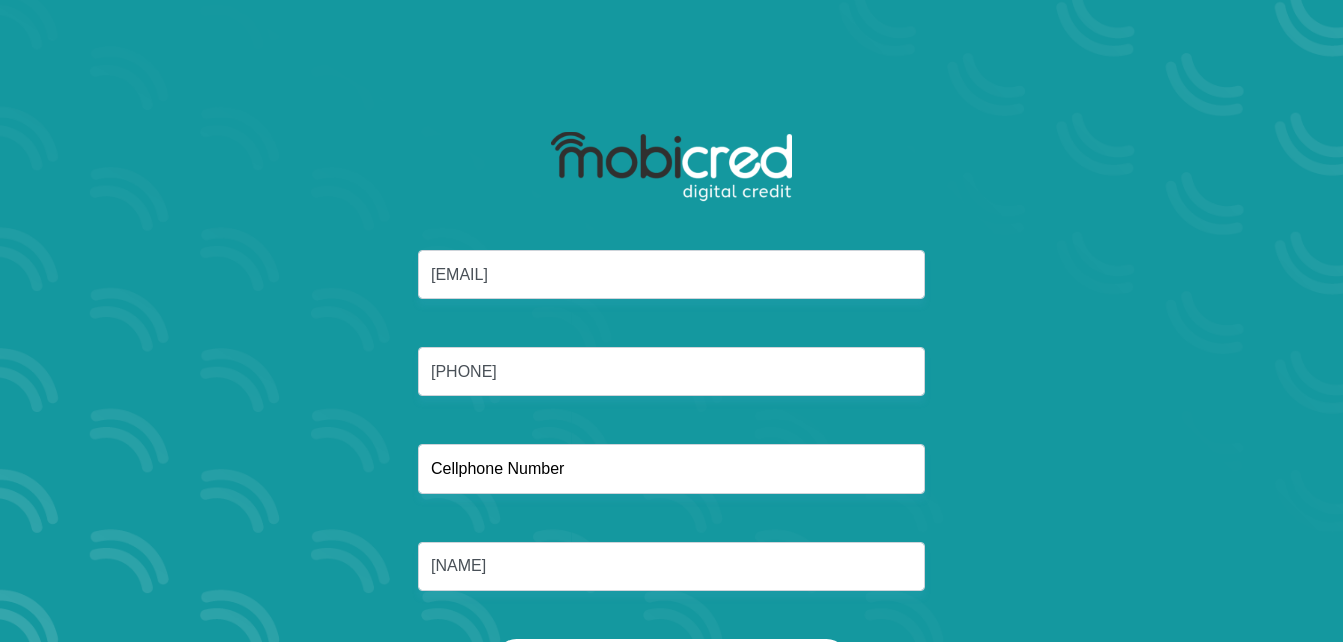 click on "sambobasaniprecious@gmail.com
9202150533084
Sambo" at bounding box center (672, 444) 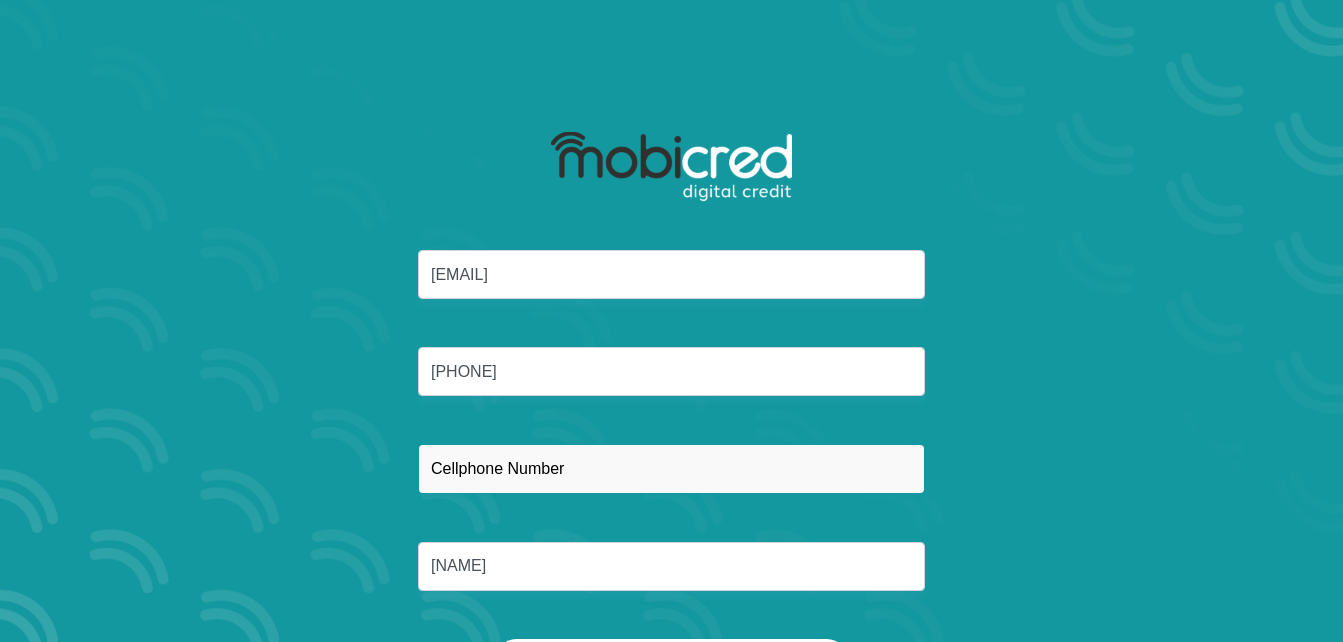 paste on "0796532401" 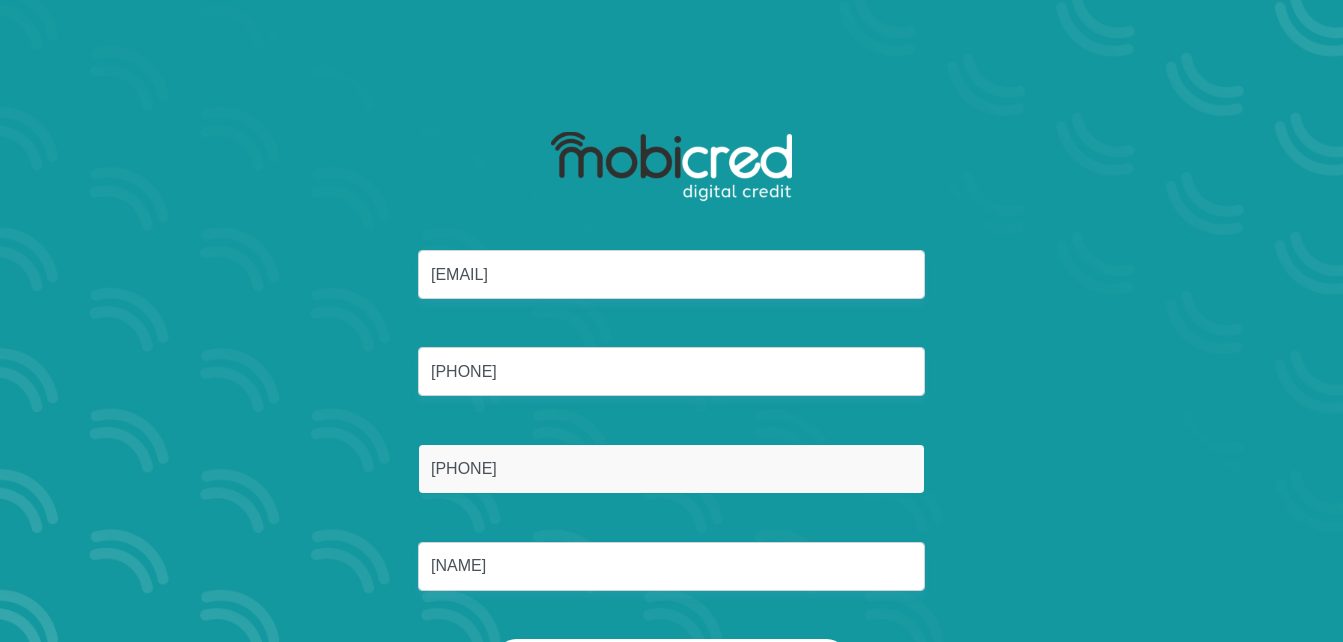 type on "0796532401" 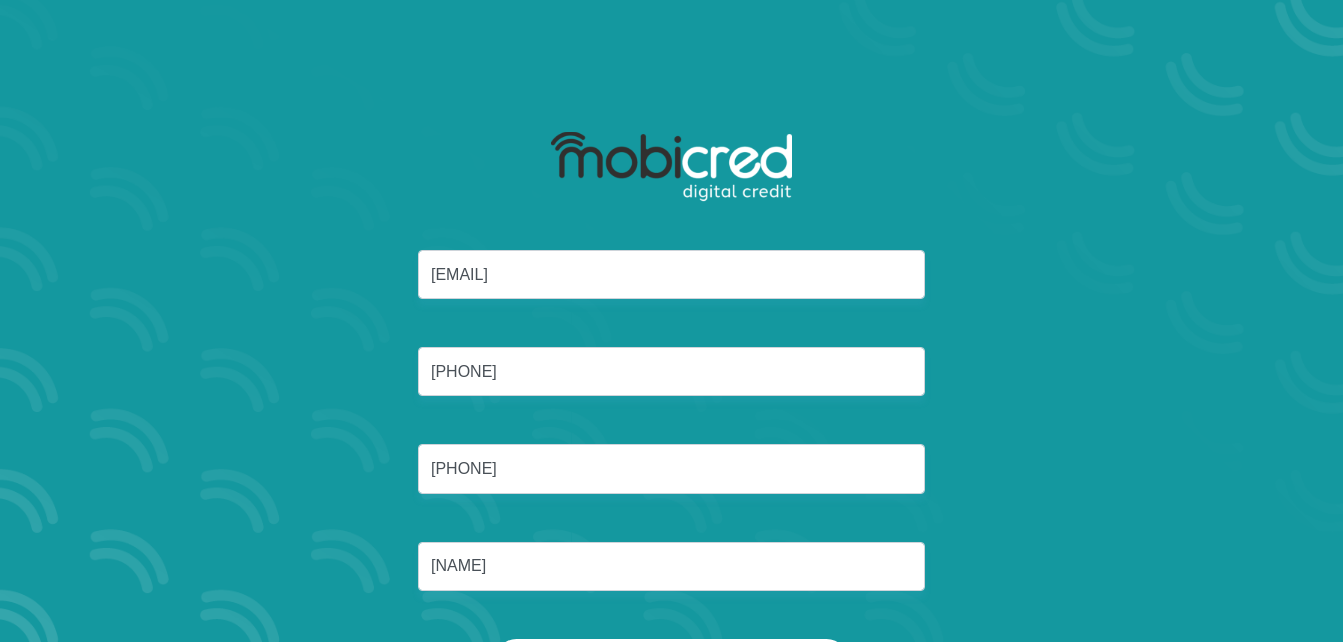 drag, startPoint x: 349, startPoint y: 339, endPoint x: 375, endPoint y: 345, distance: 26.683329 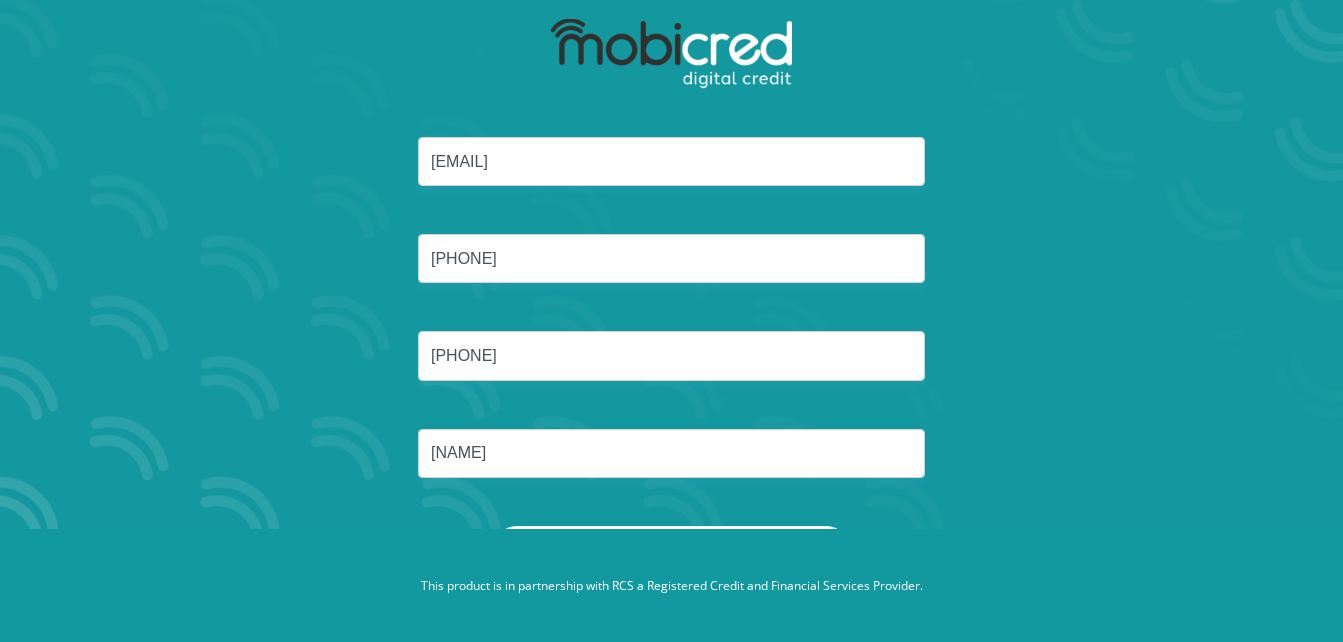 scroll, scrollTop: 114, scrollLeft: 0, axis: vertical 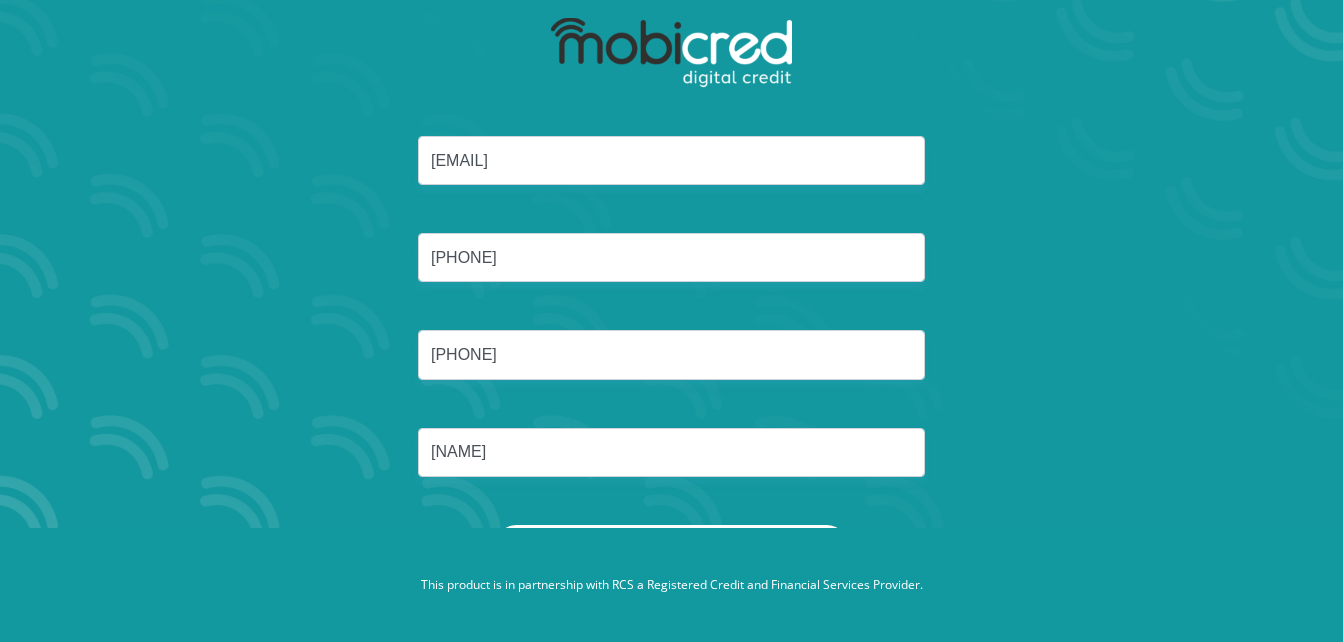 click on "Reset Password" at bounding box center (671, 547) 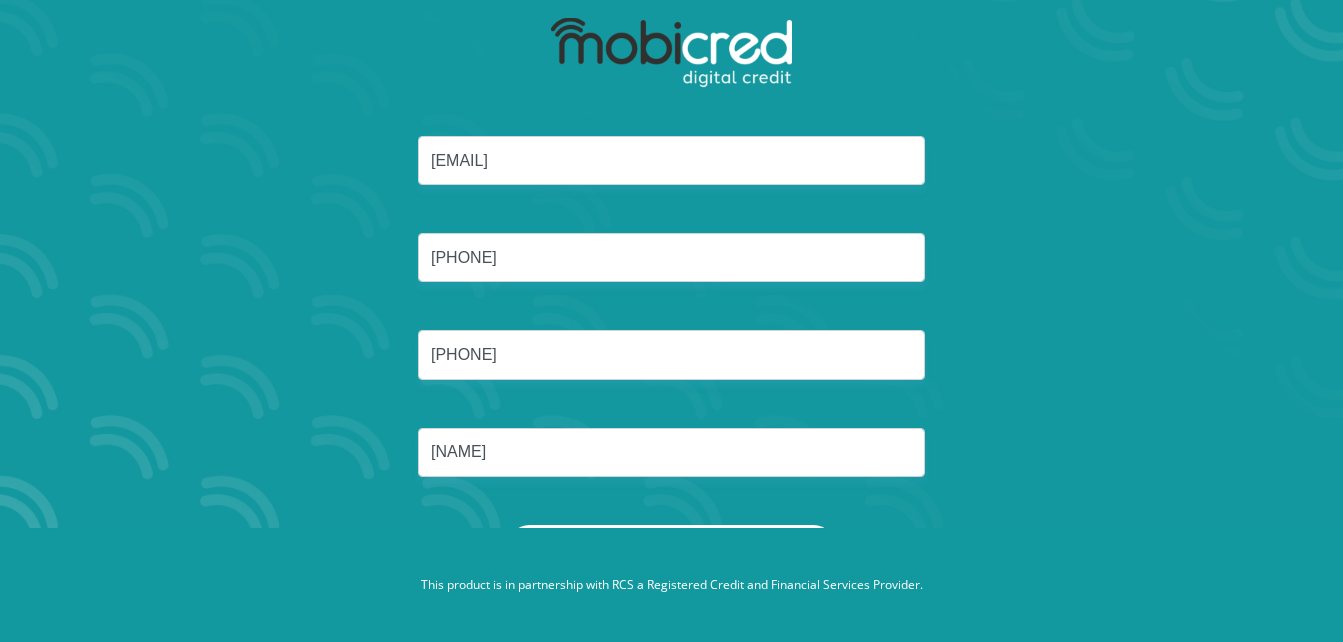 scroll, scrollTop: 0, scrollLeft: 0, axis: both 